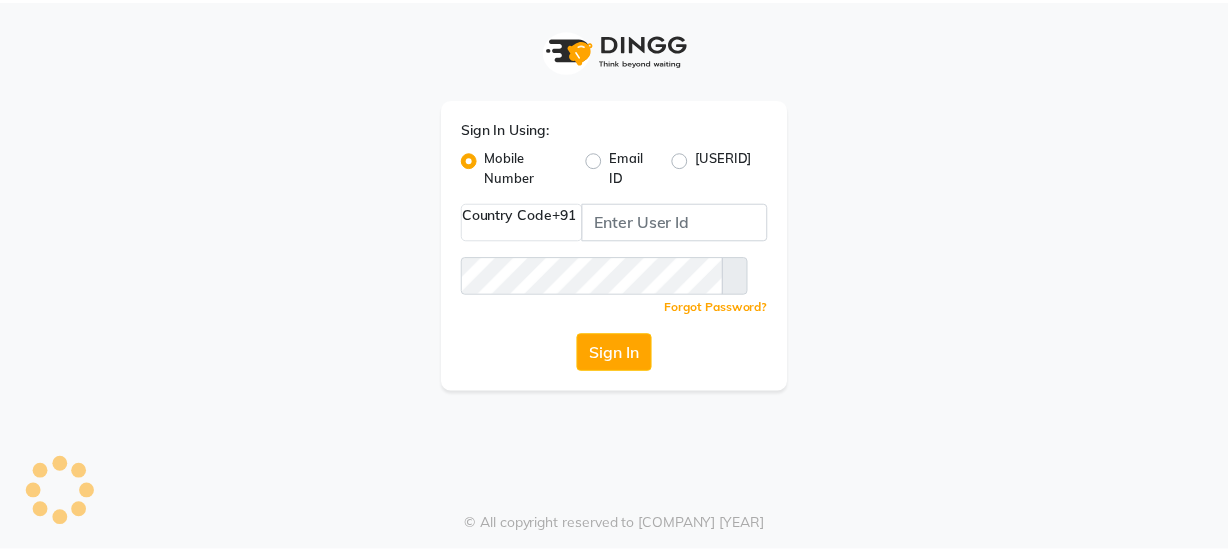 scroll, scrollTop: 0, scrollLeft: 0, axis: both 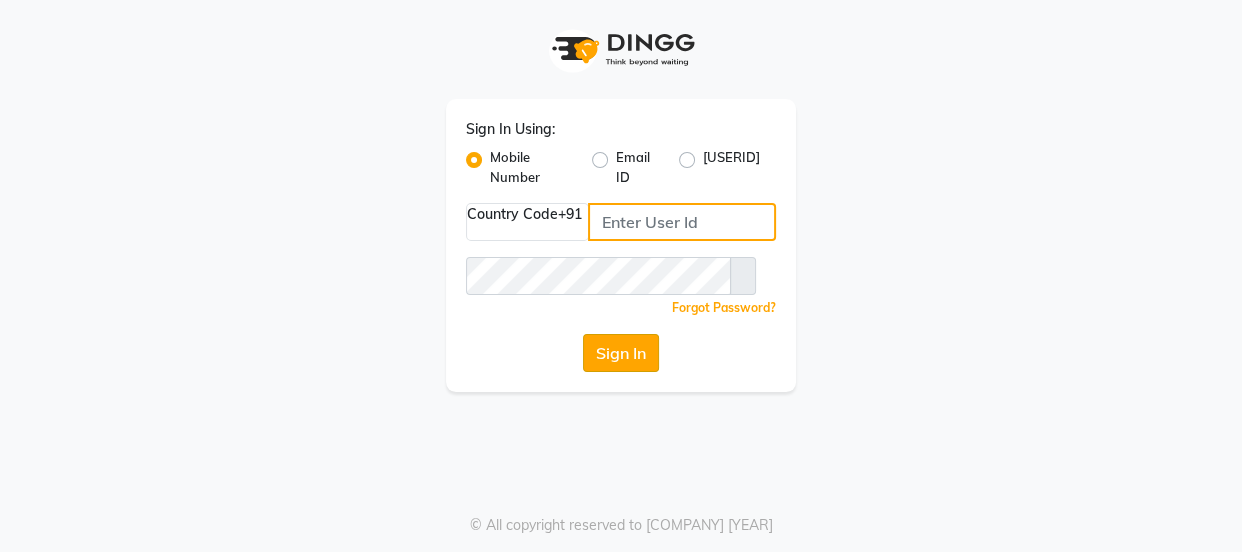 type on "[PHONE]" 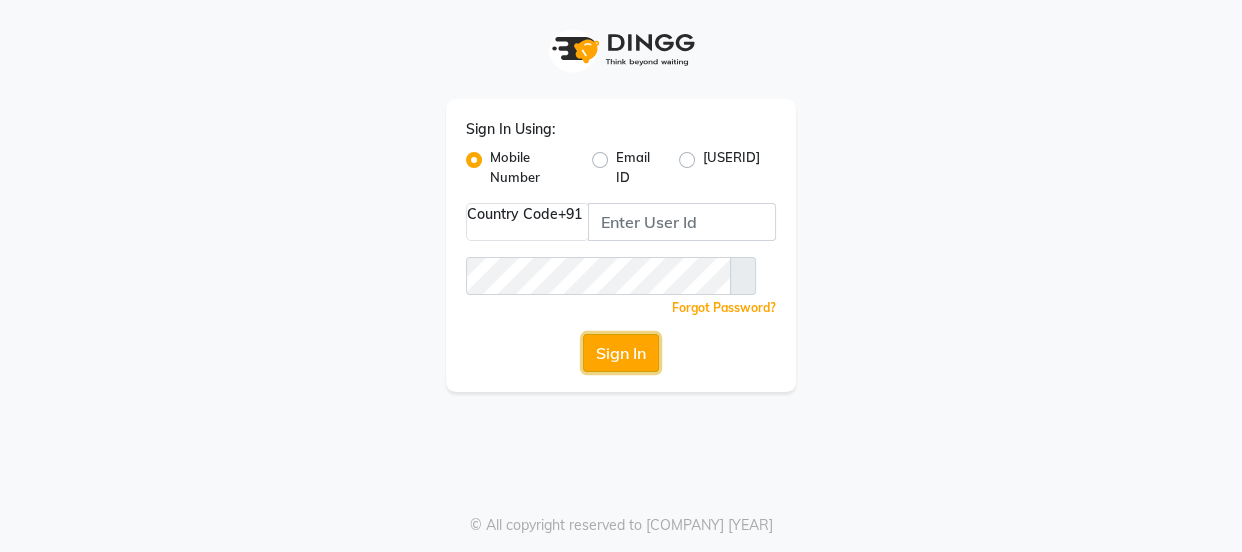 click on "Sign In" at bounding box center (621, 353) 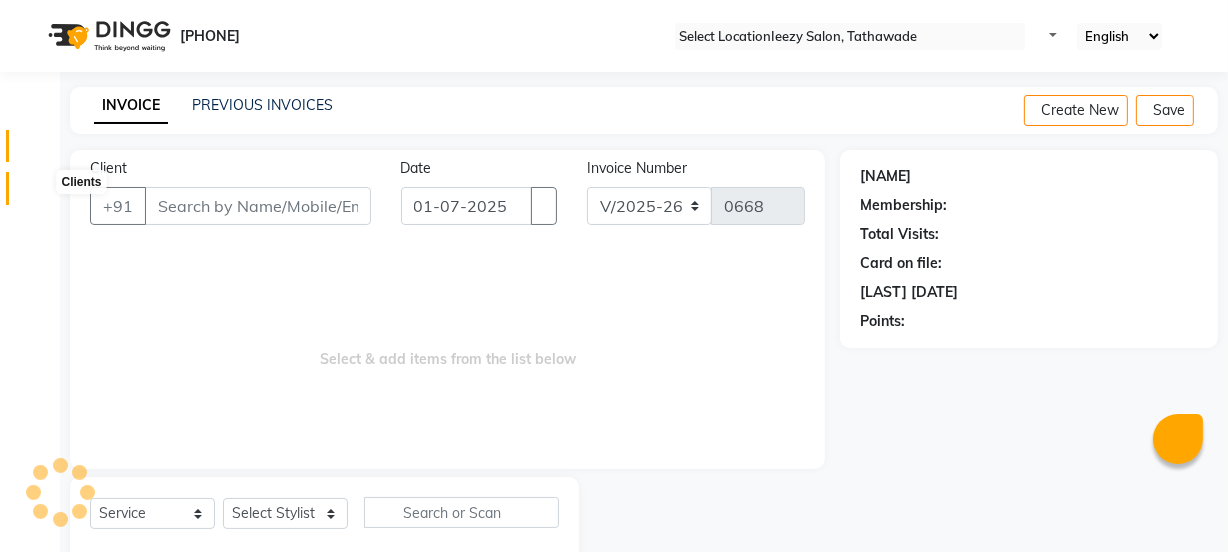 click at bounding box center (38, 193) 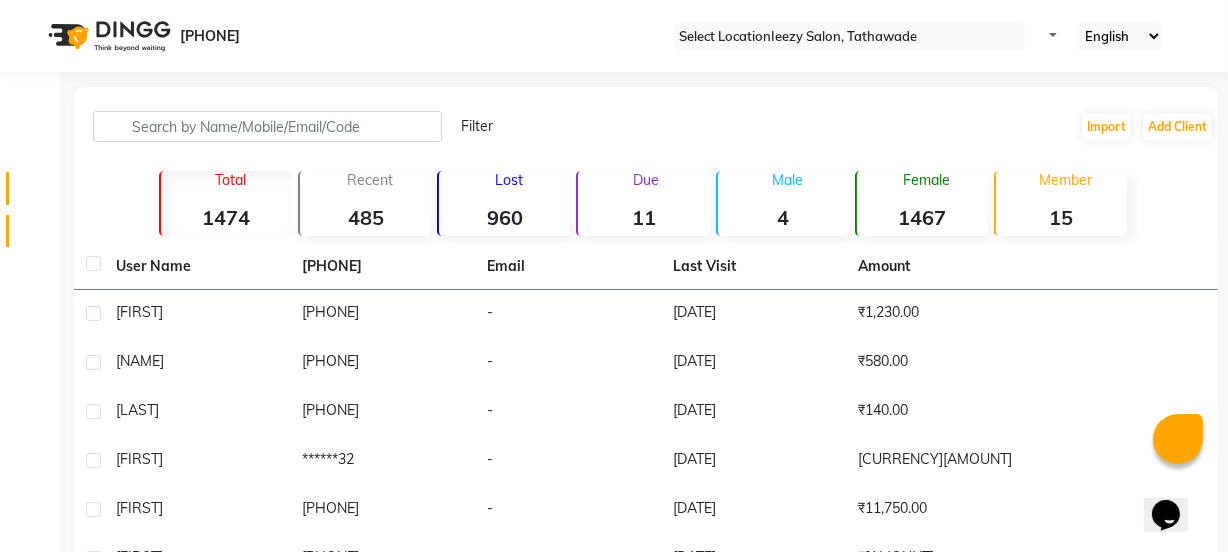 scroll, scrollTop: 0, scrollLeft: 0, axis: both 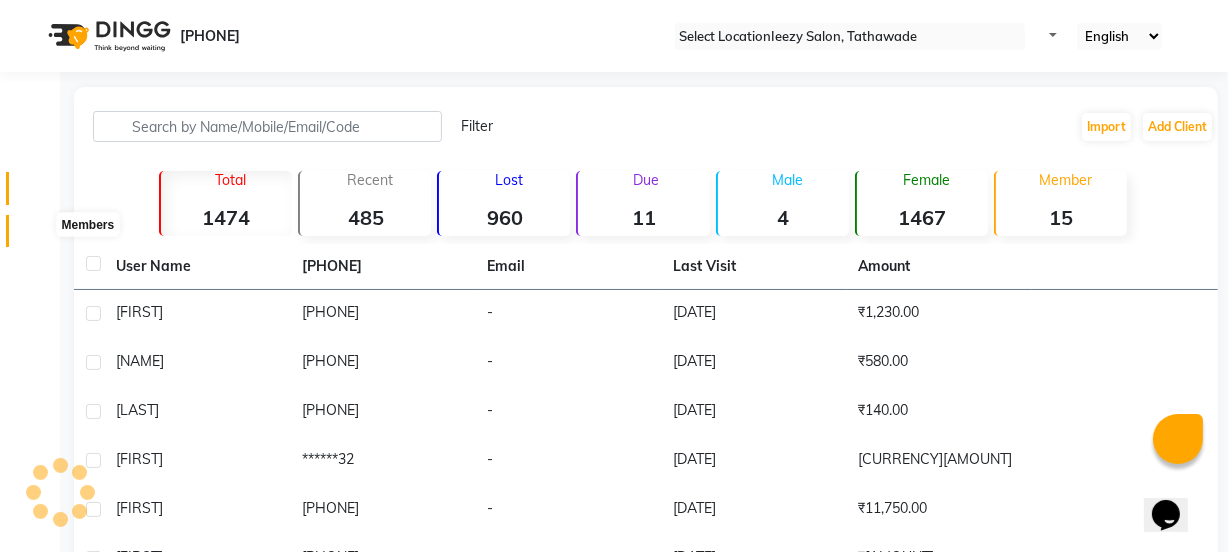 click at bounding box center (38, 236) 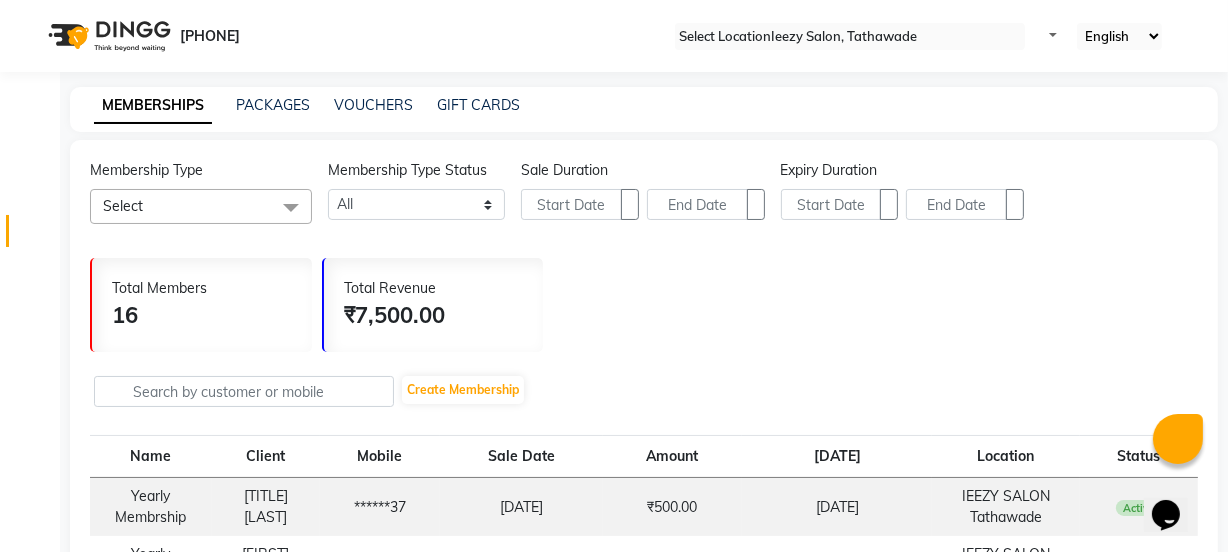 scroll, scrollTop: 0, scrollLeft: 0, axis: both 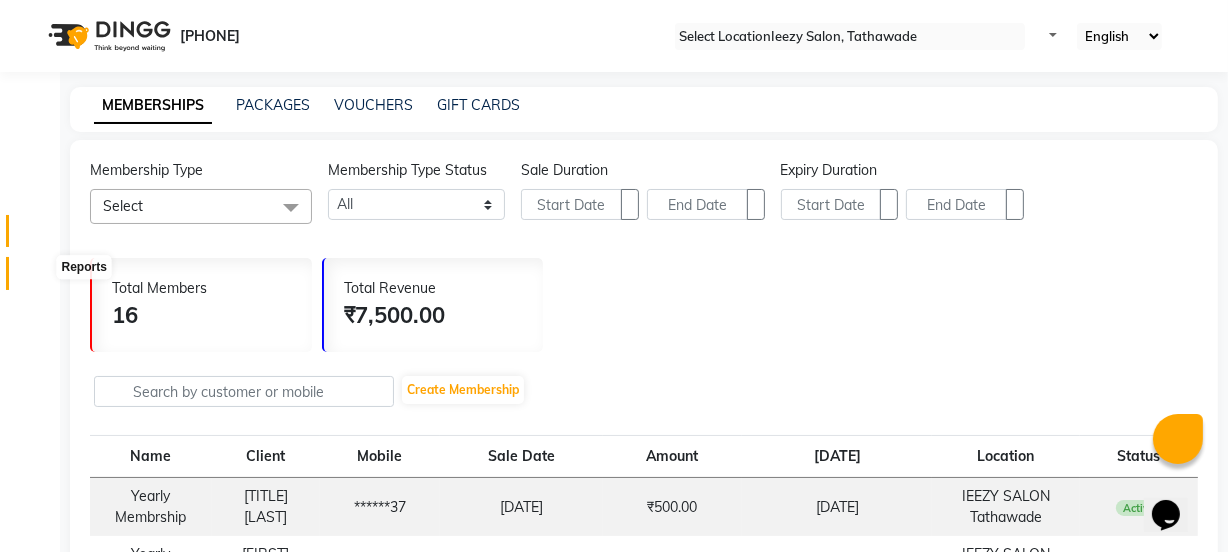 click at bounding box center [38, 278] 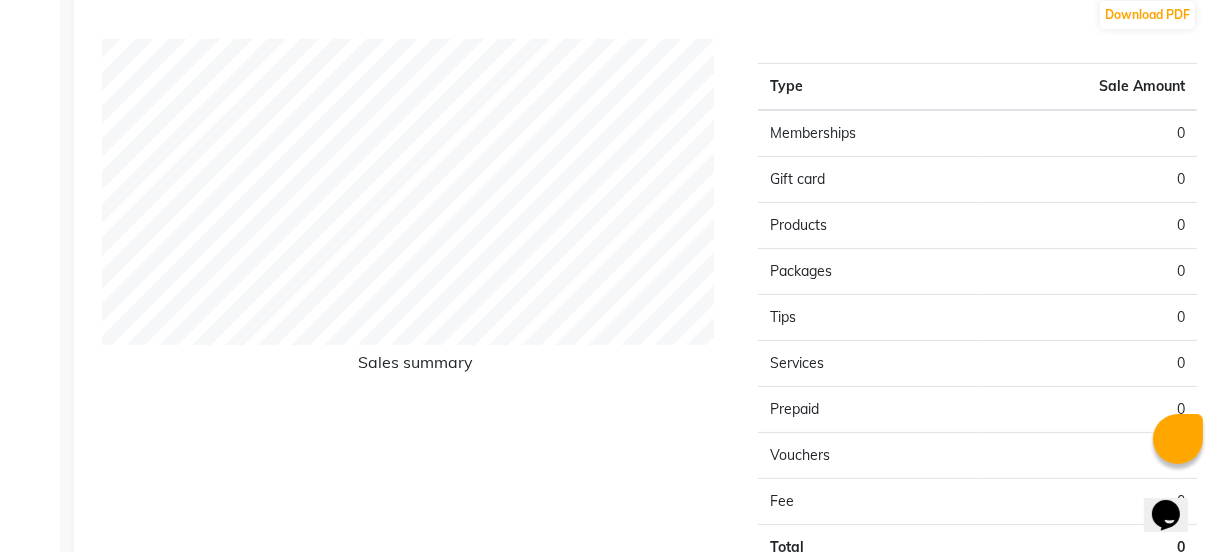 scroll, scrollTop: 0, scrollLeft: 0, axis: both 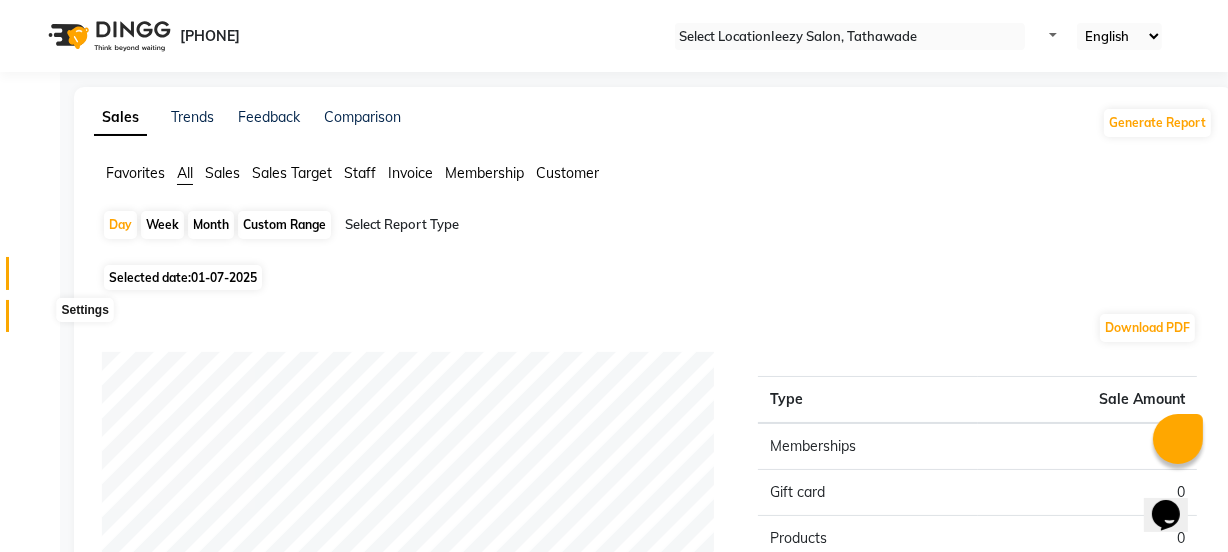 click at bounding box center (38, 321) 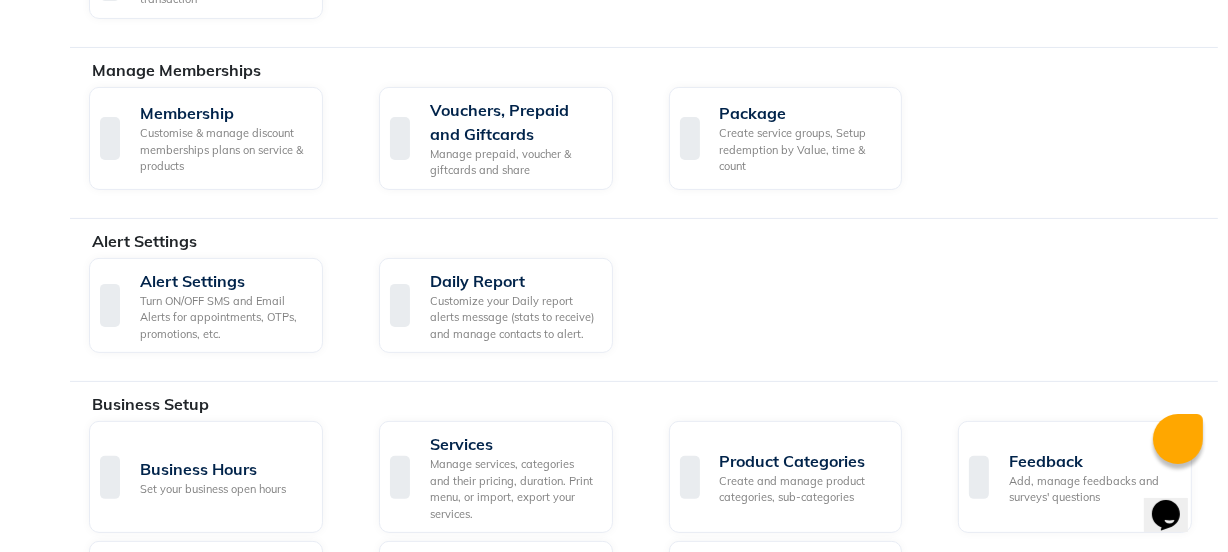 scroll, scrollTop: 0, scrollLeft: 0, axis: both 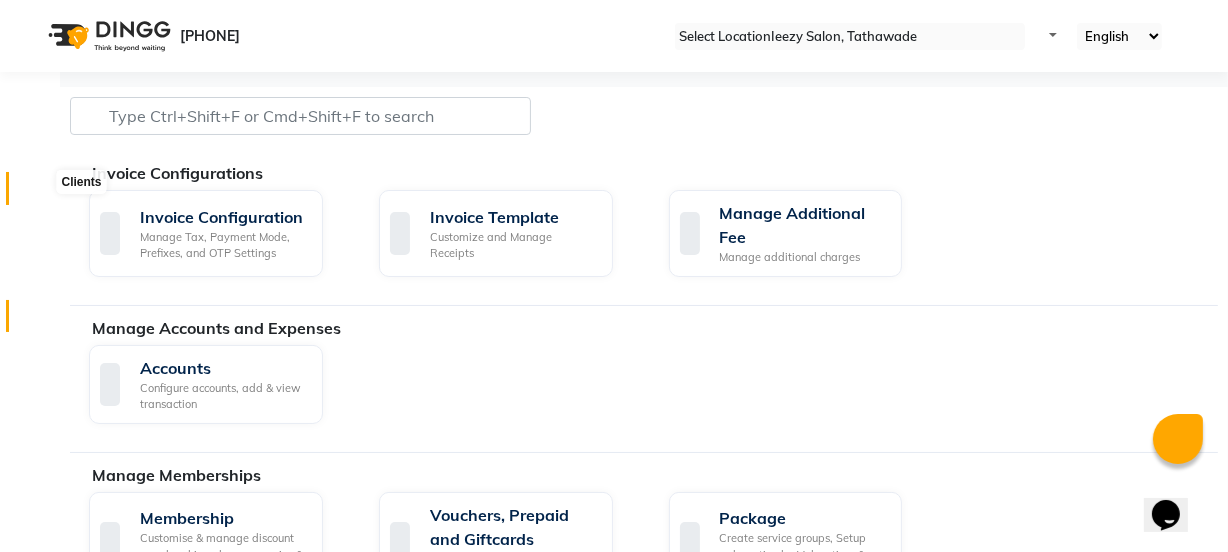 click at bounding box center [38, 193] 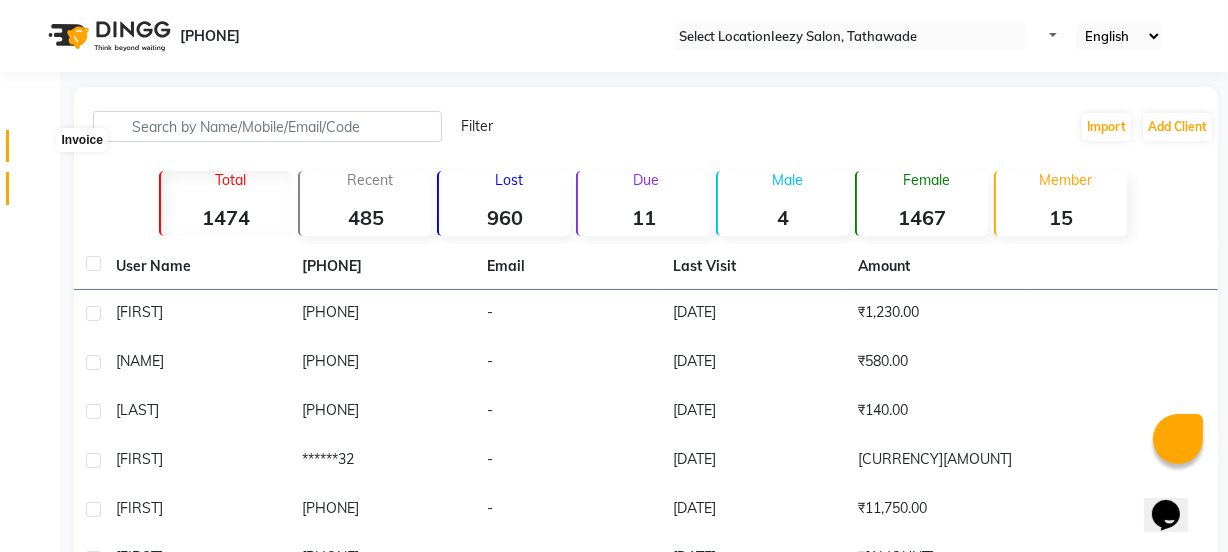click at bounding box center (37, 151) 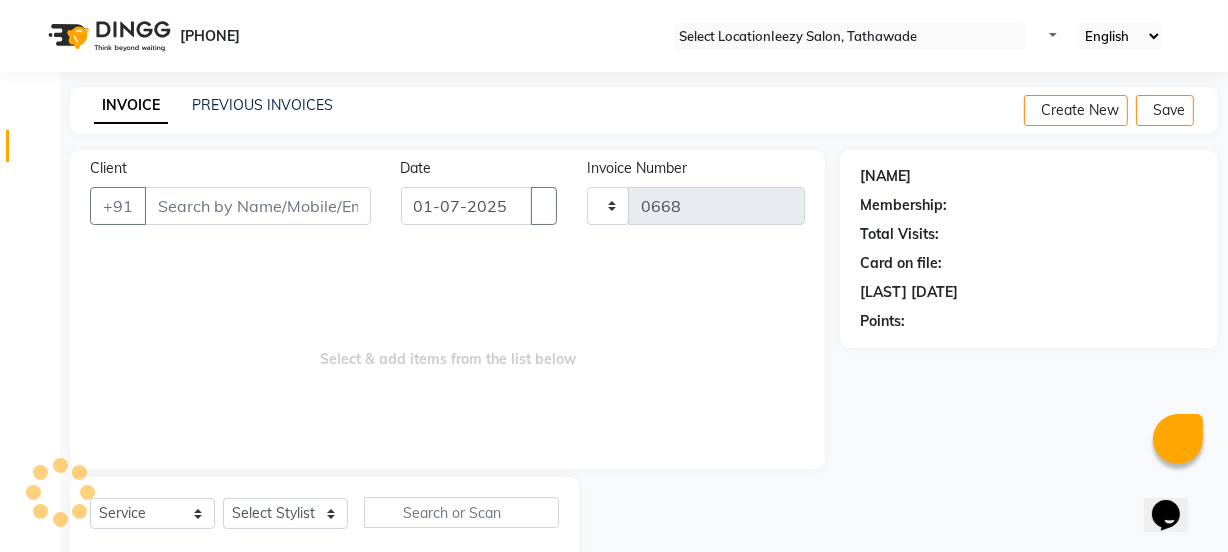 scroll, scrollTop: 50, scrollLeft: 0, axis: vertical 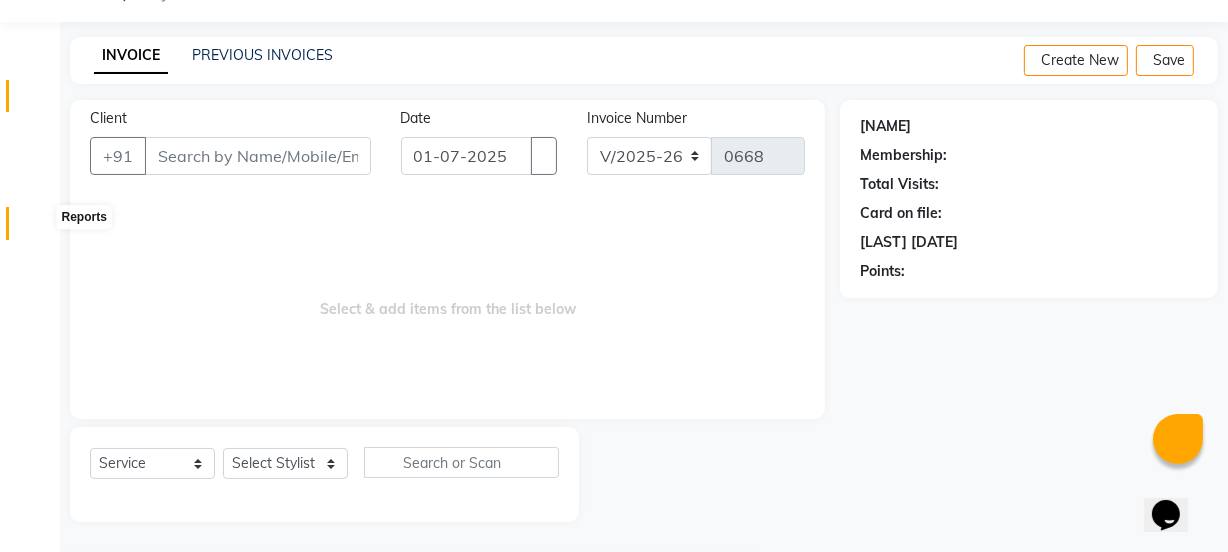 click at bounding box center [38, 228] 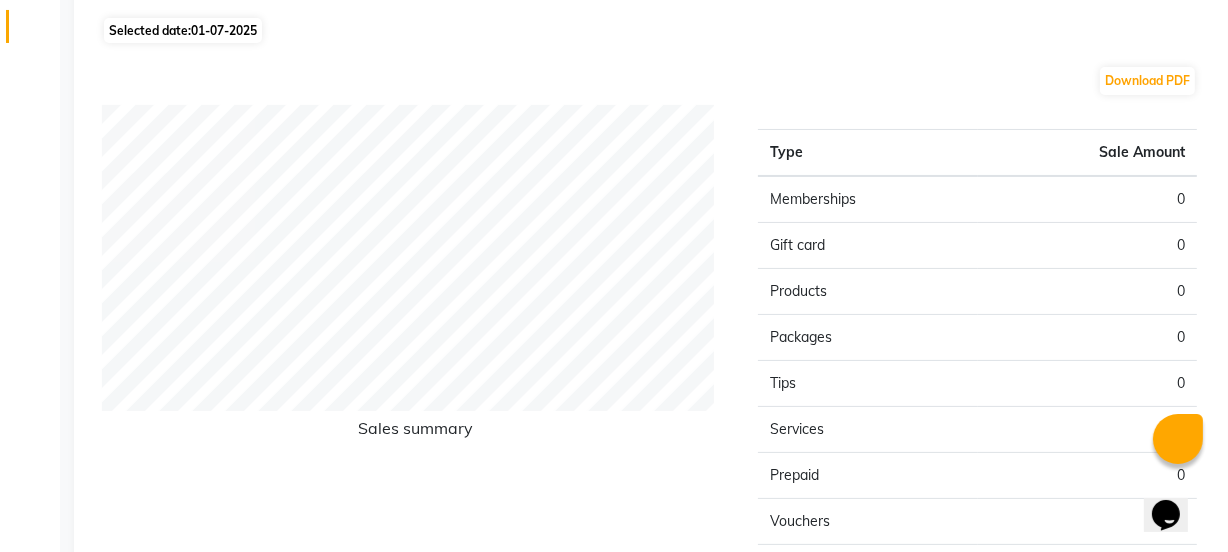 scroll, scrollTop: 443, scrollLeft: 0, axis: vertical 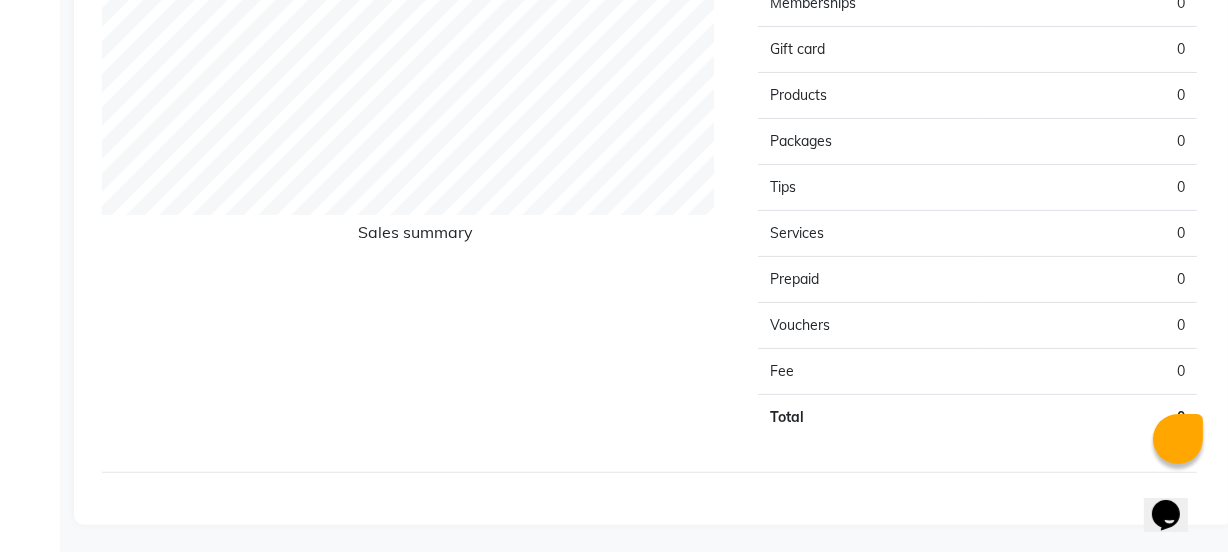 click on "Vouchers" at bounding box center (867, 3) 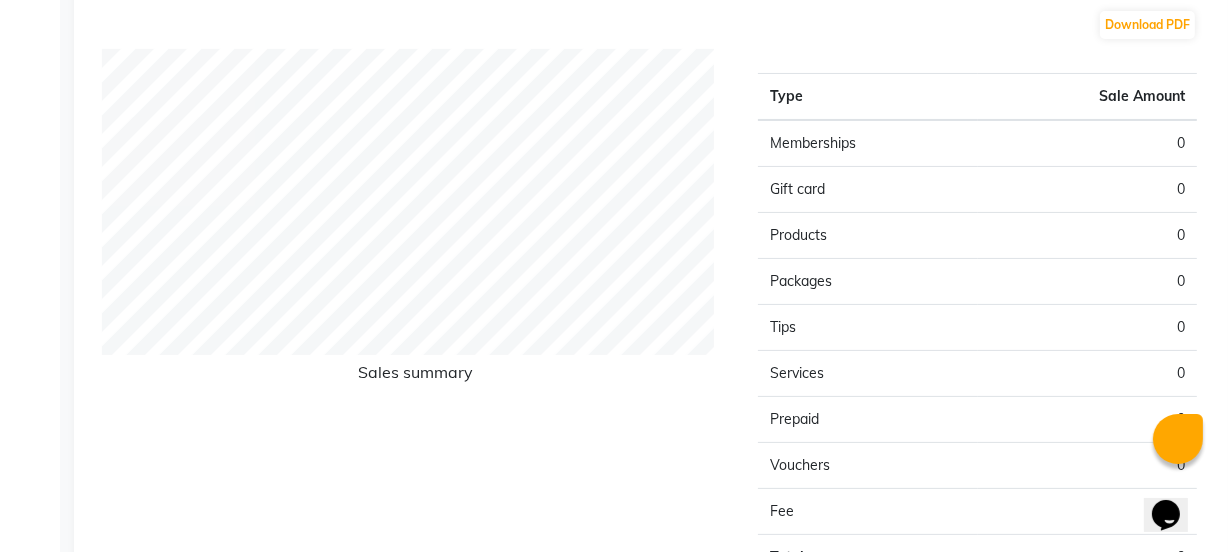 scroll, scrollTop: 0, scrollLeft: 0, axis: both 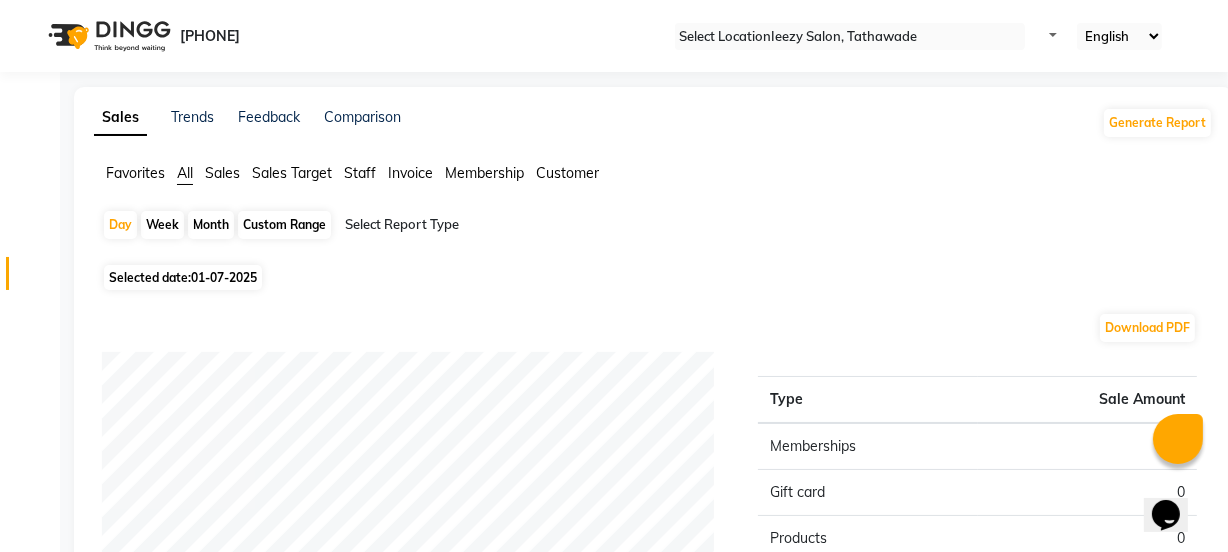 click on "Week" at bounding box center [162, 225] 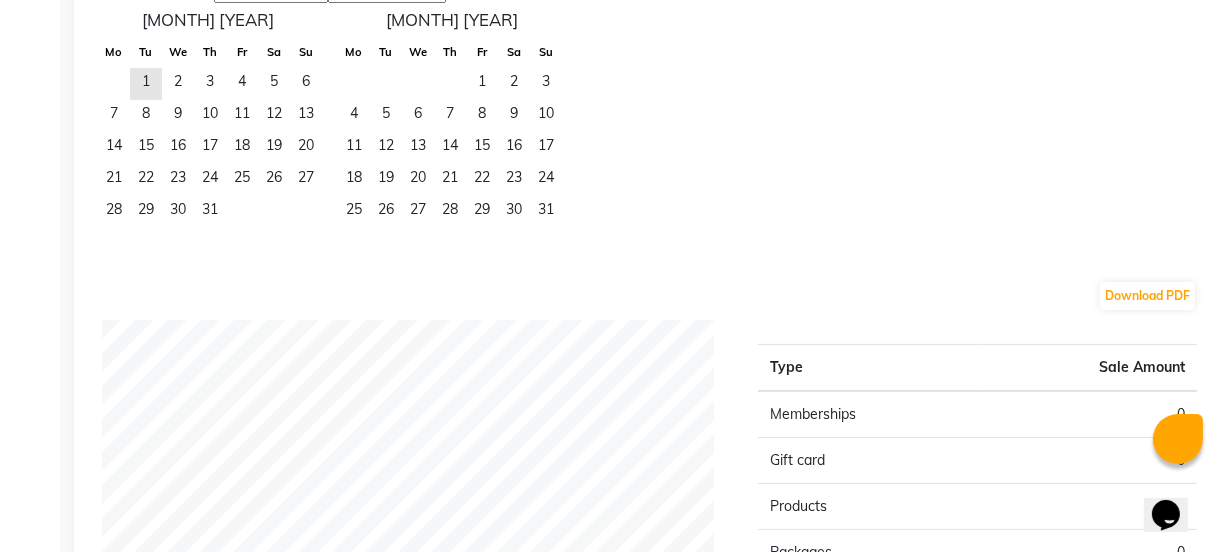 scroll, scrollTop: 0, scrollLeft: 0, axis: both 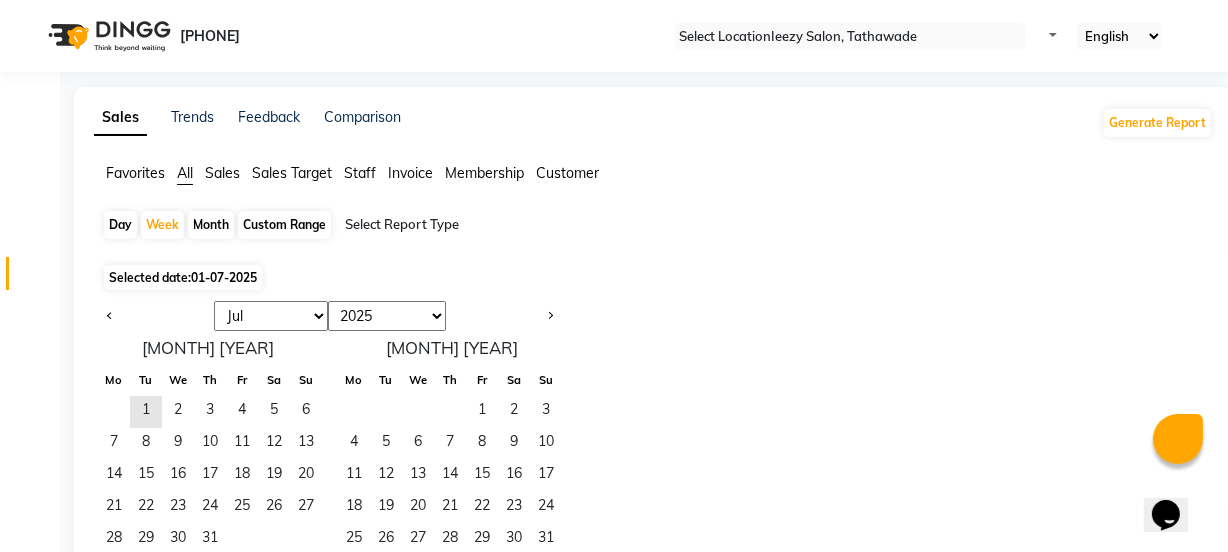 click on "Month" at bounding box center [211, 225] 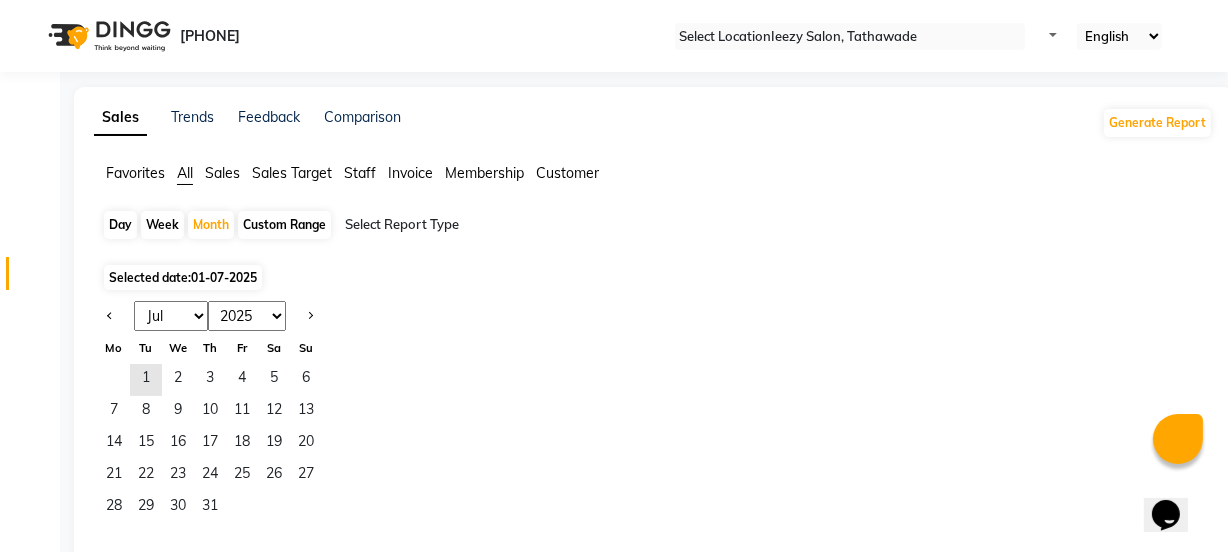 click on "Sales" at bounding box center (135, 173) 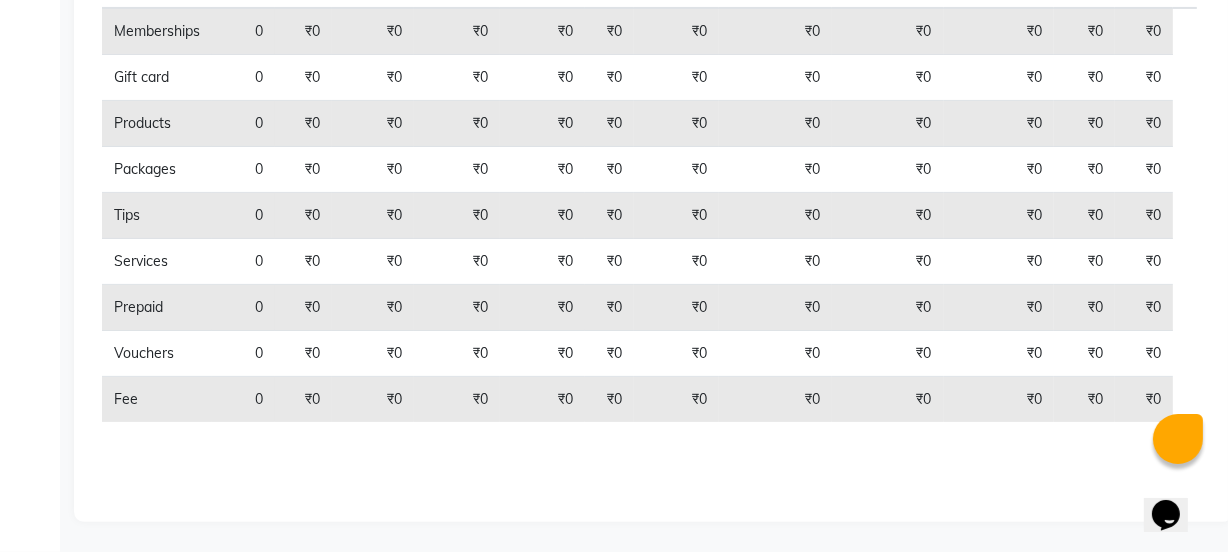 scroll, scrollTop: 0, scrollLeft: 0, axis: both 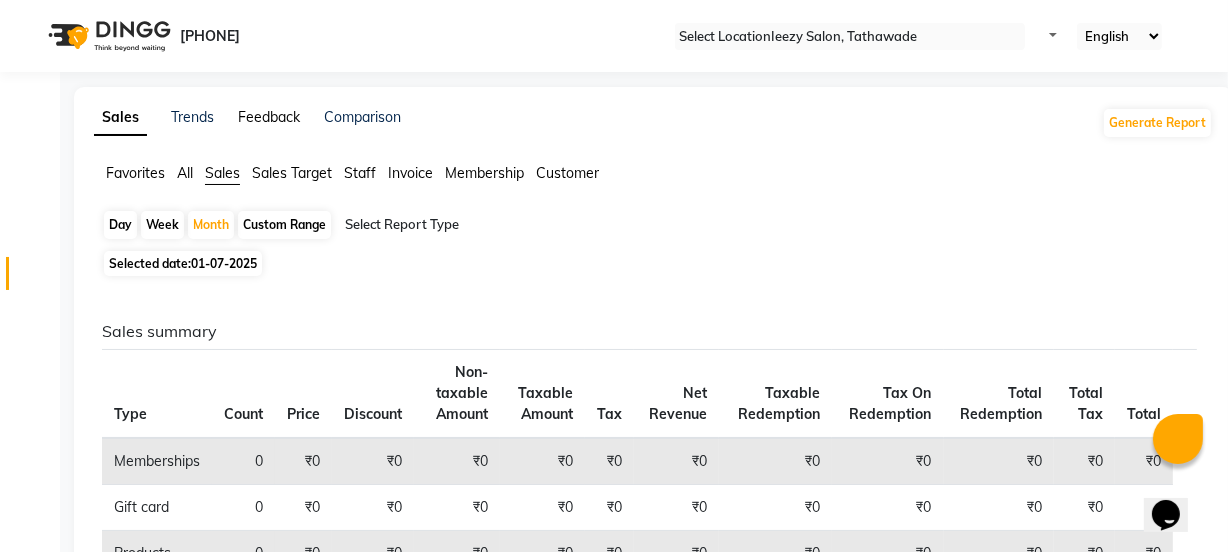 click on "Feedback" at bounding box center (269, 117) 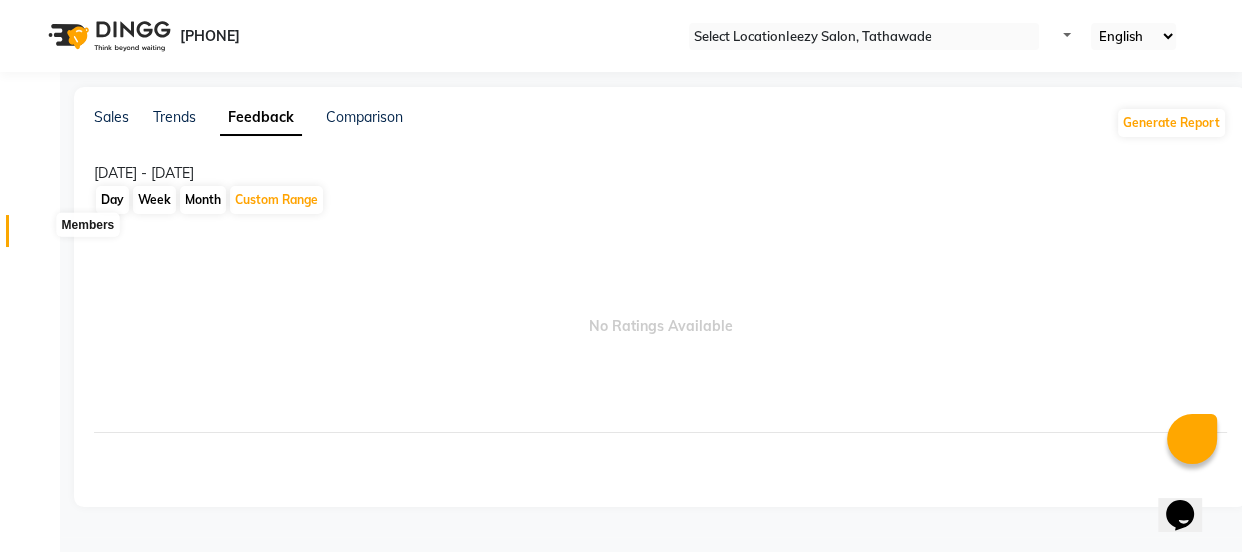 click at bounding box center (38, 236) 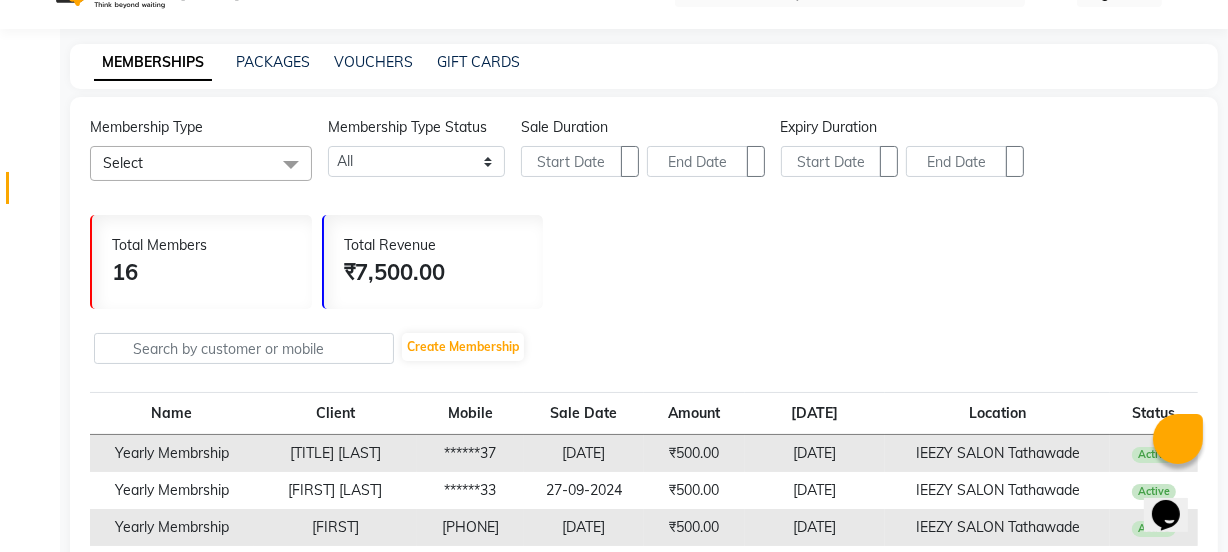scroll, scrollTop: 0, scrollLeft: 0, axis: both 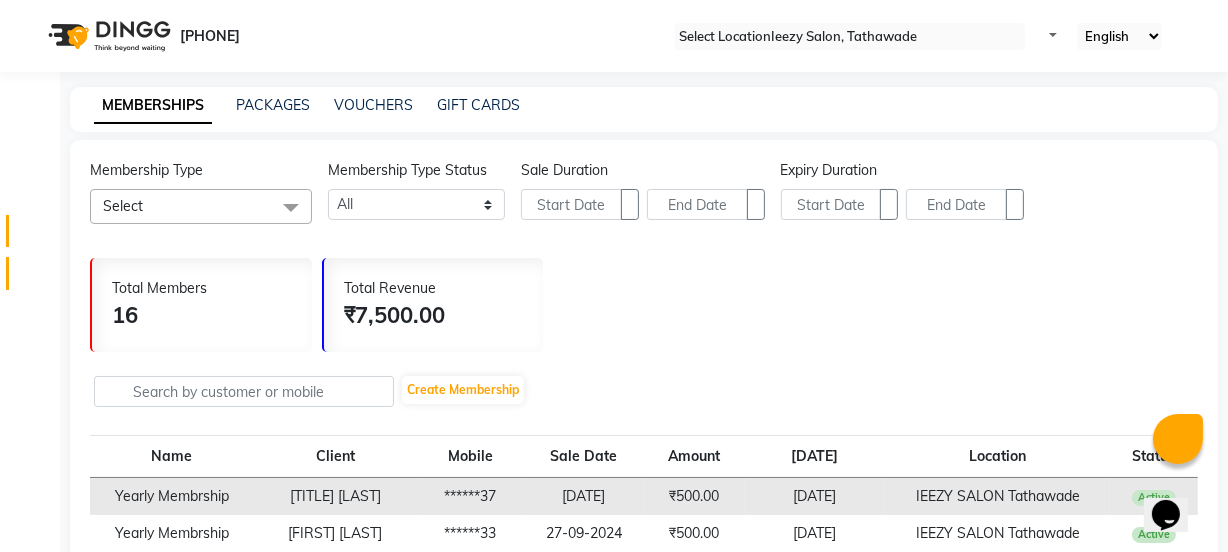 click at bounding box center [38, 278] 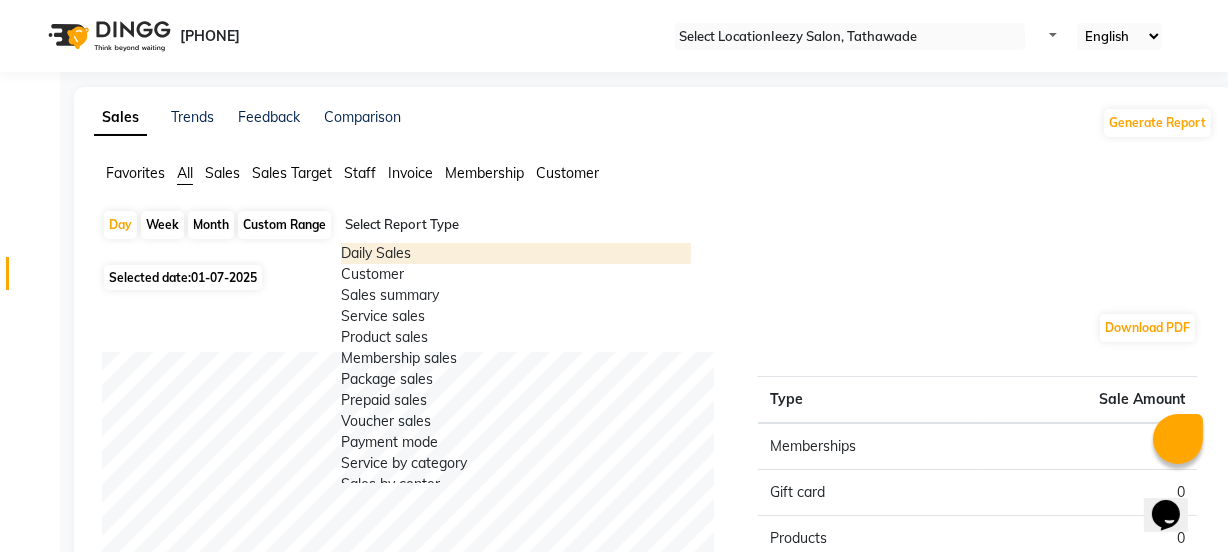 click at bounding box center (687, 233) 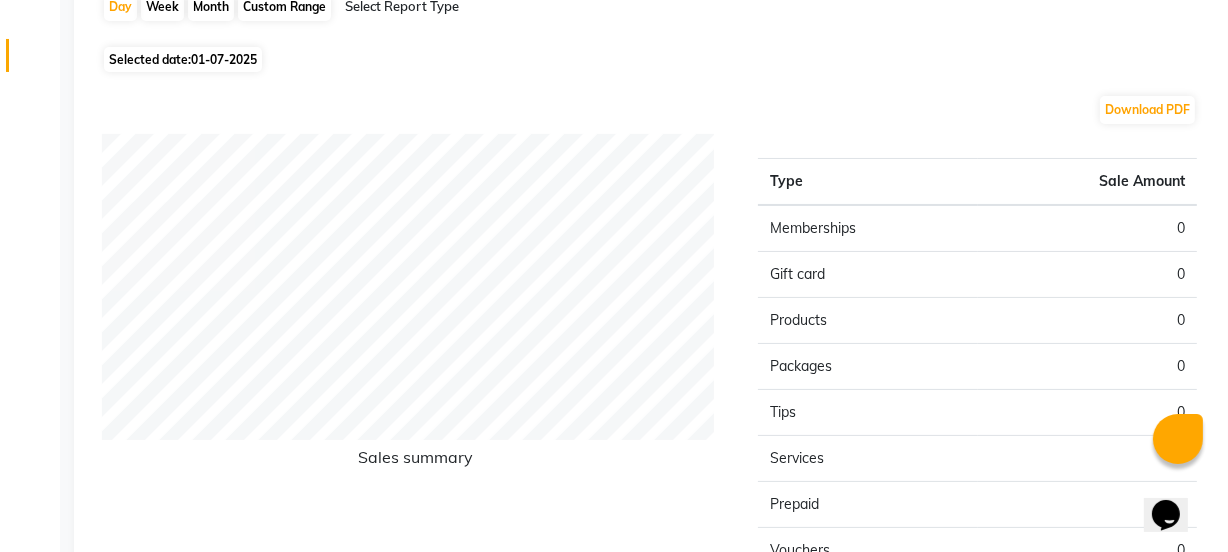 scroll, scrollTop: 0, scrollLeft: 0, axis: both 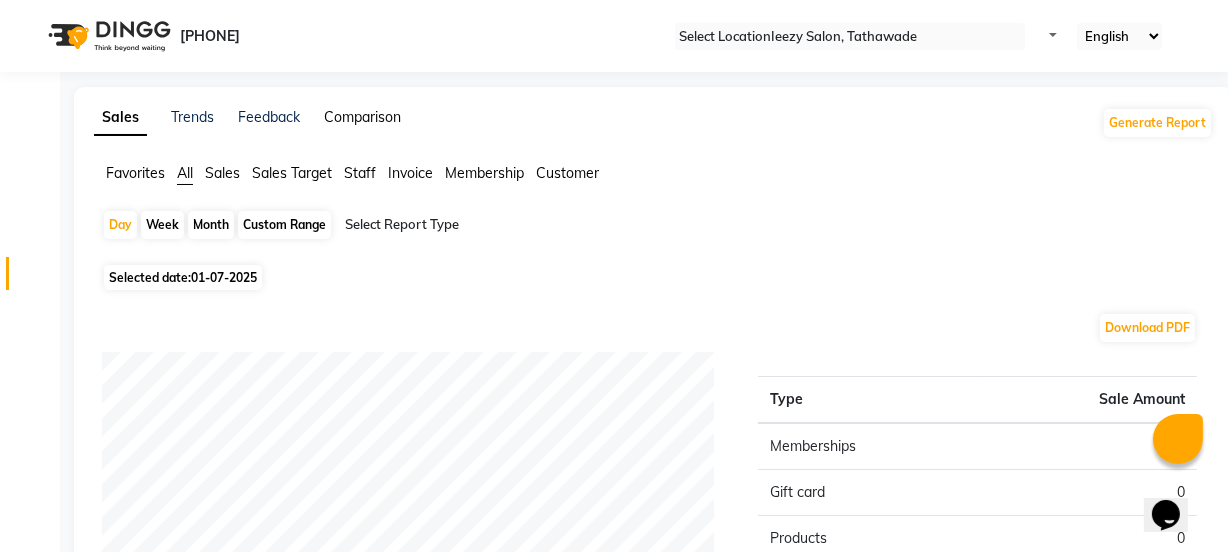 click on "Comparison" at bounding box center (362, 117) 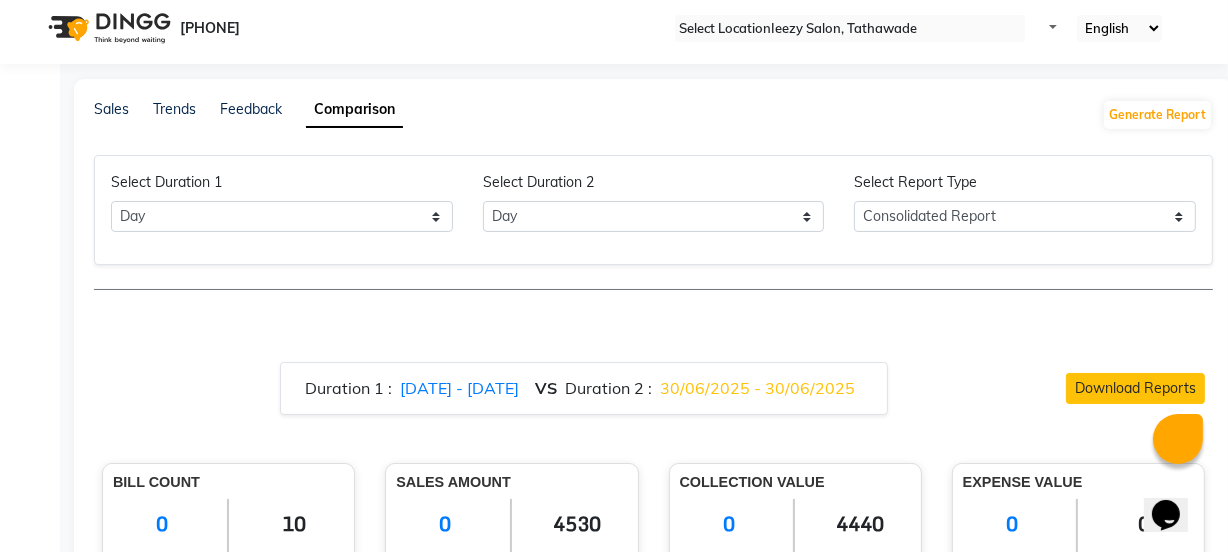 scroll, scrollTop: 0, scrollLeft: 0, axis: both 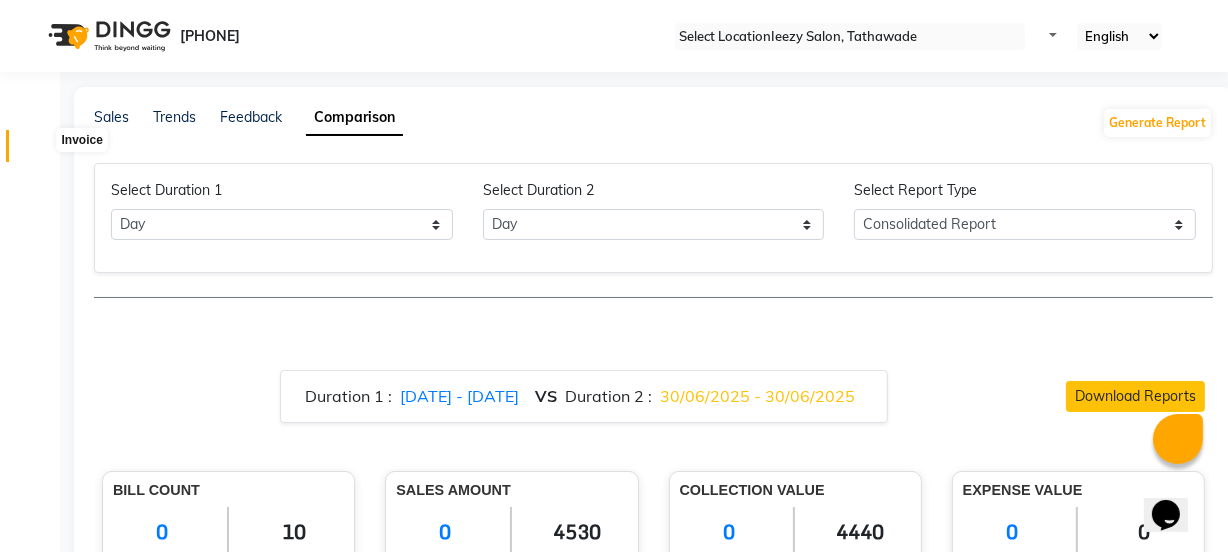 click at bounding box center (38, 151) 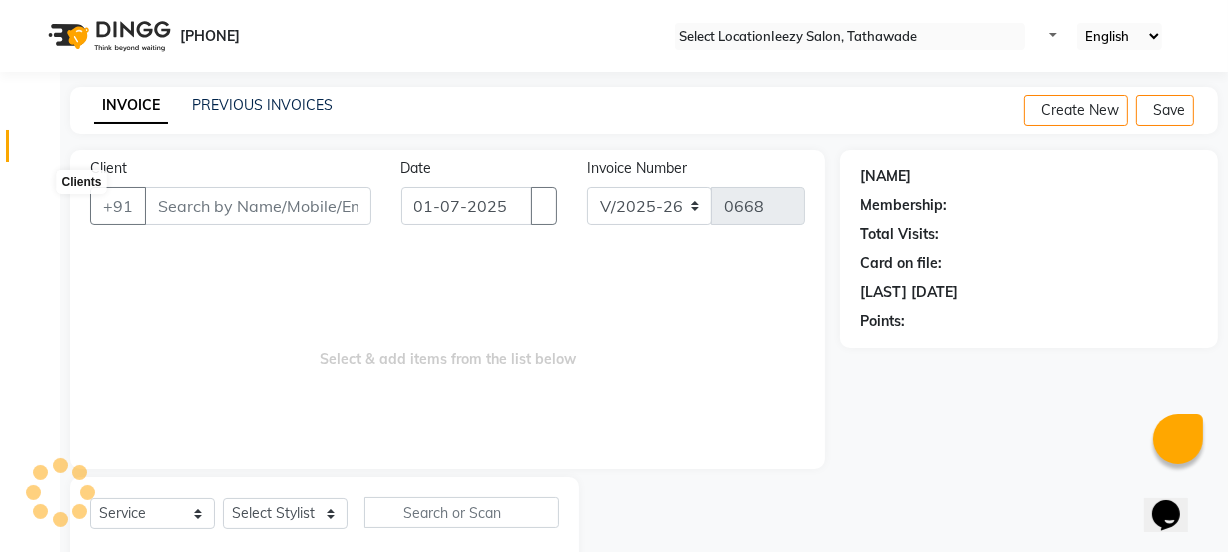 scroll, scrollTop: 50, scrollLeft: 0, axis: vertical 